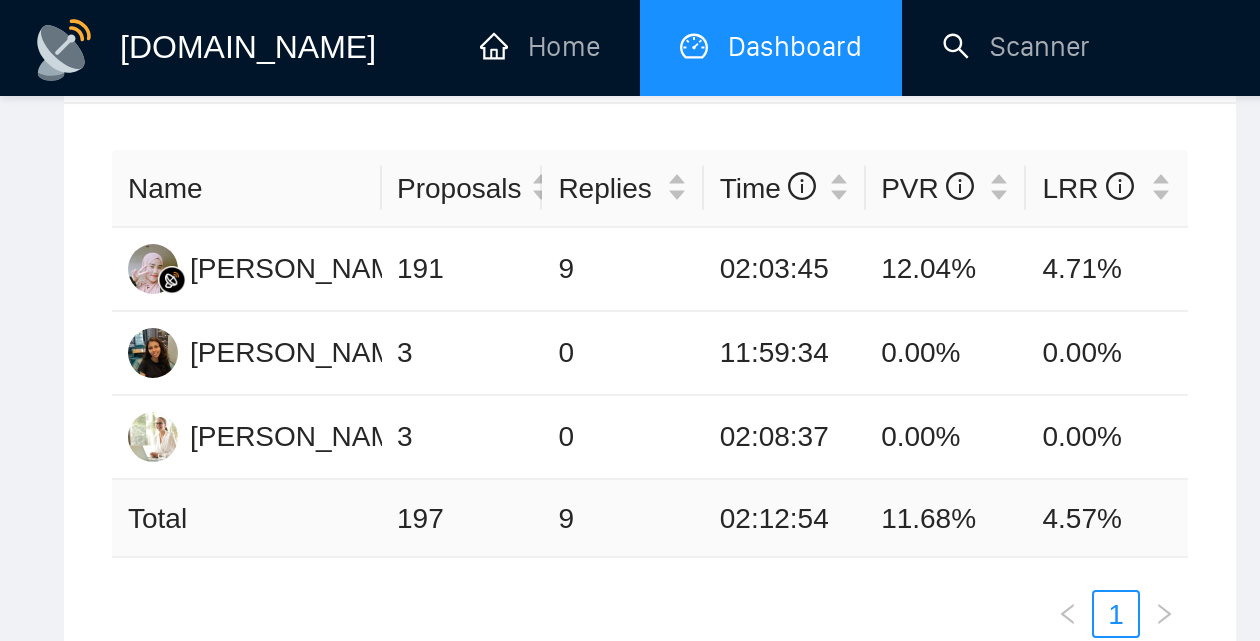 scroll, scrollTop: 0, scrollLeft: 0, axis: both 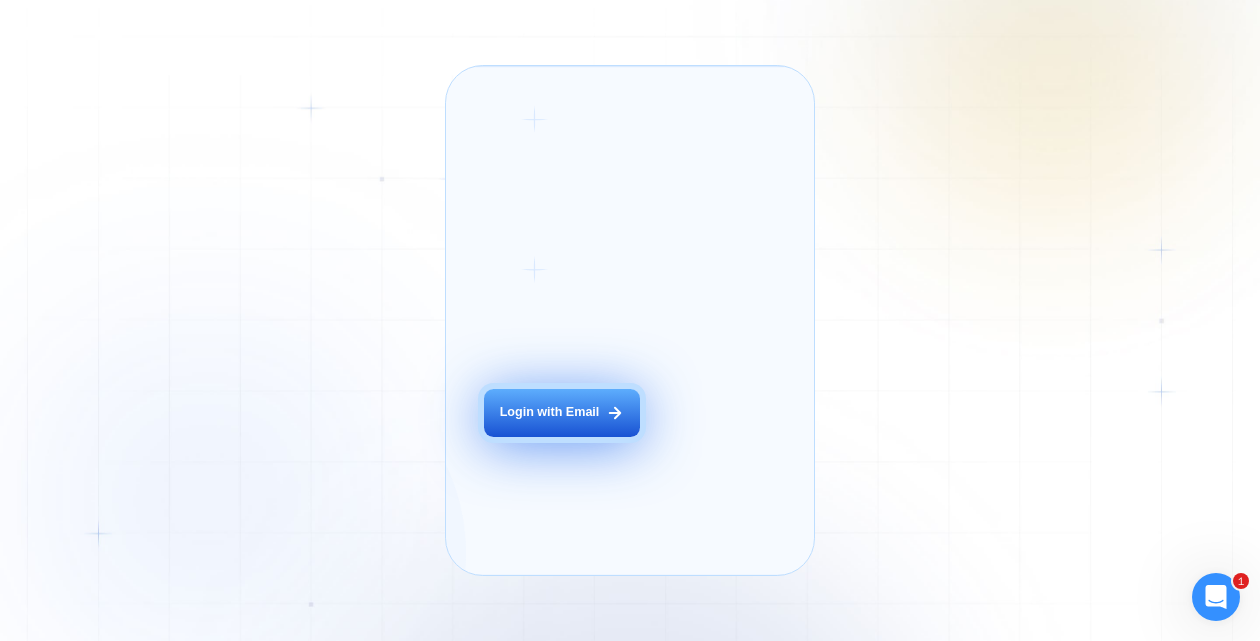 click on "Login with Email" at bounding box center [562, 413] 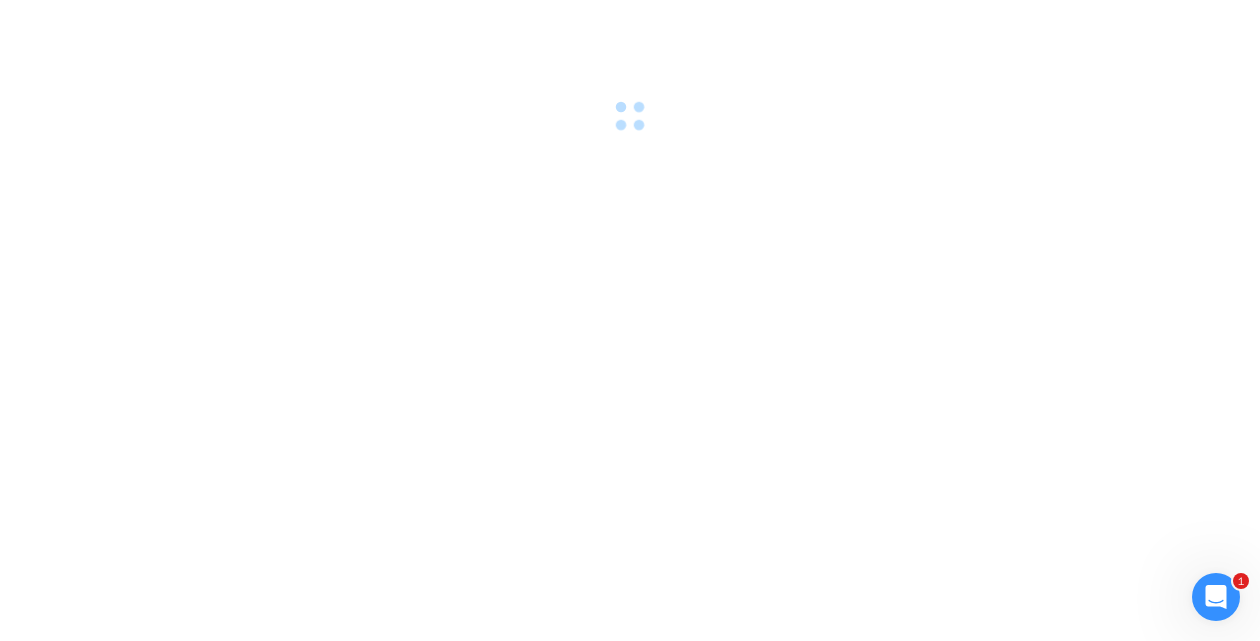 scroll, scrollTop: 0, scrollLeft: 0, axis: both 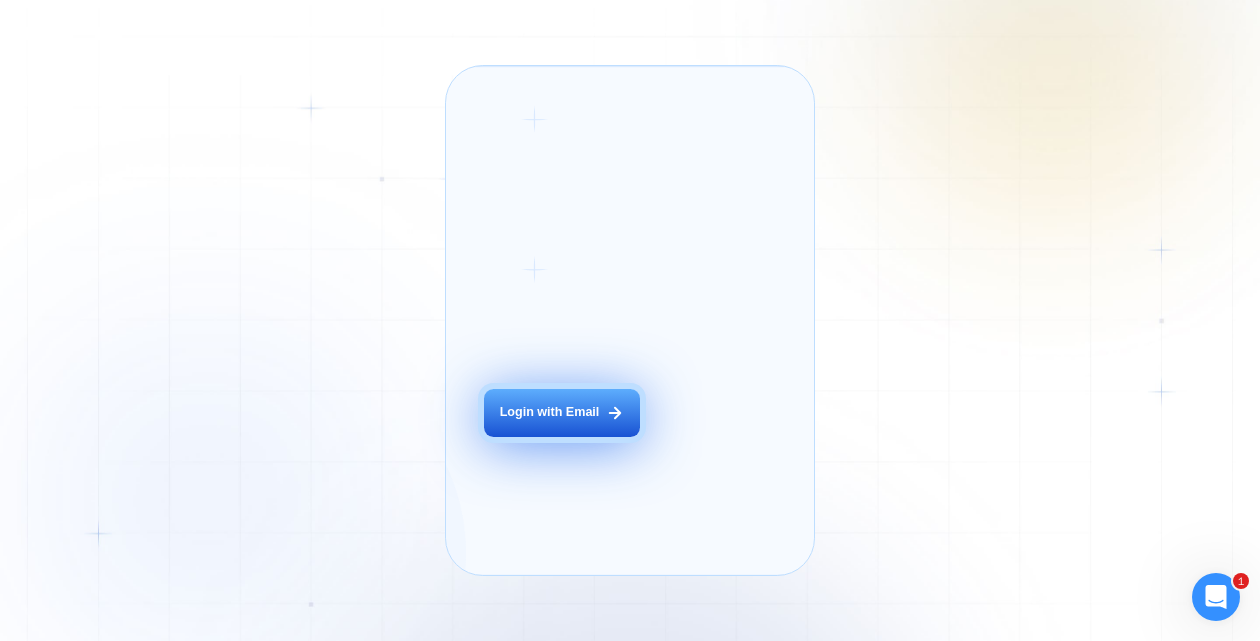 click on "Login with Email" at bounding box center [562, 413] 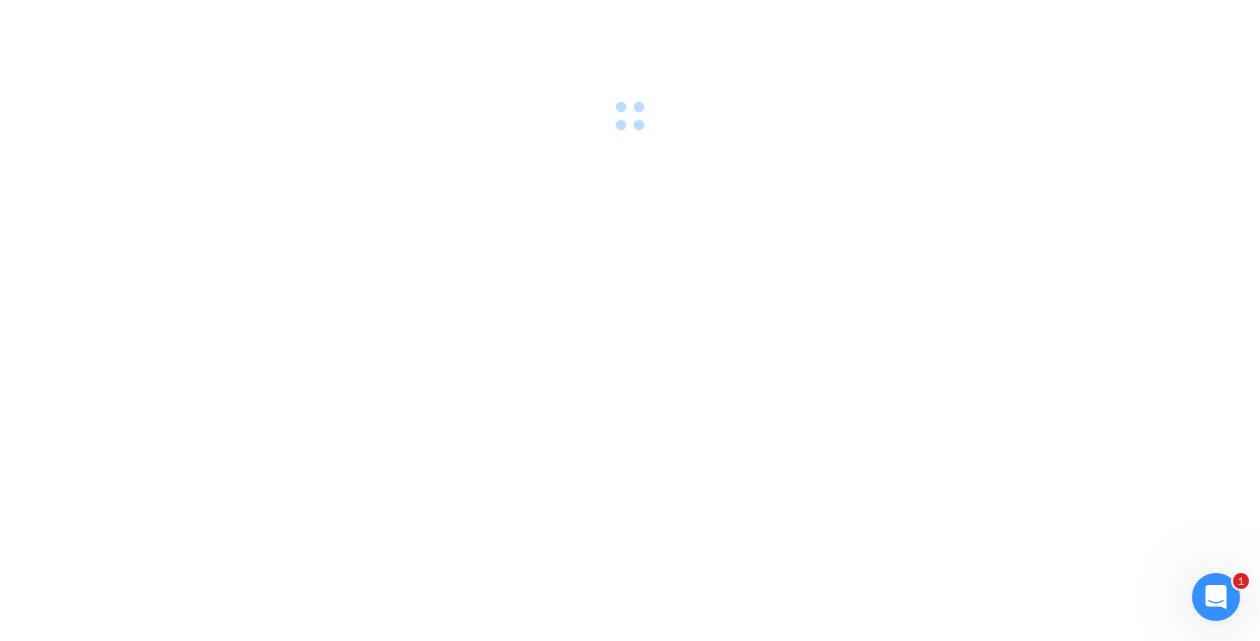 scroll, scrollTop: 0, scrollLeft: 0, axis: both 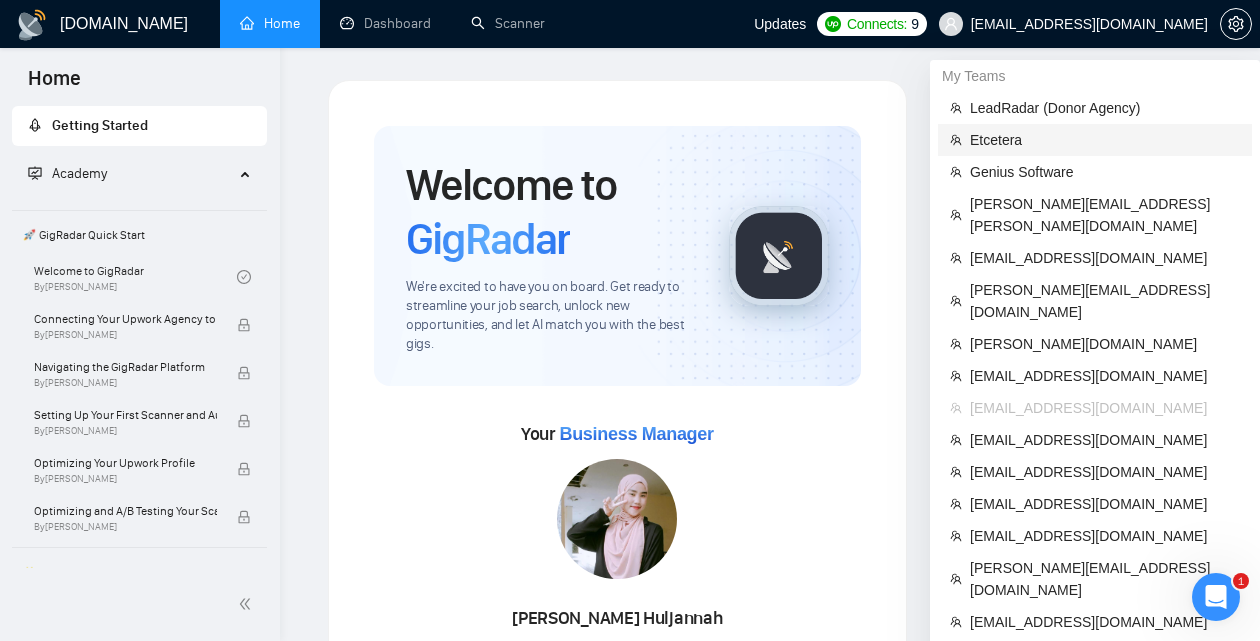 click on "Etcetera" at bounding box center [1105, 140] 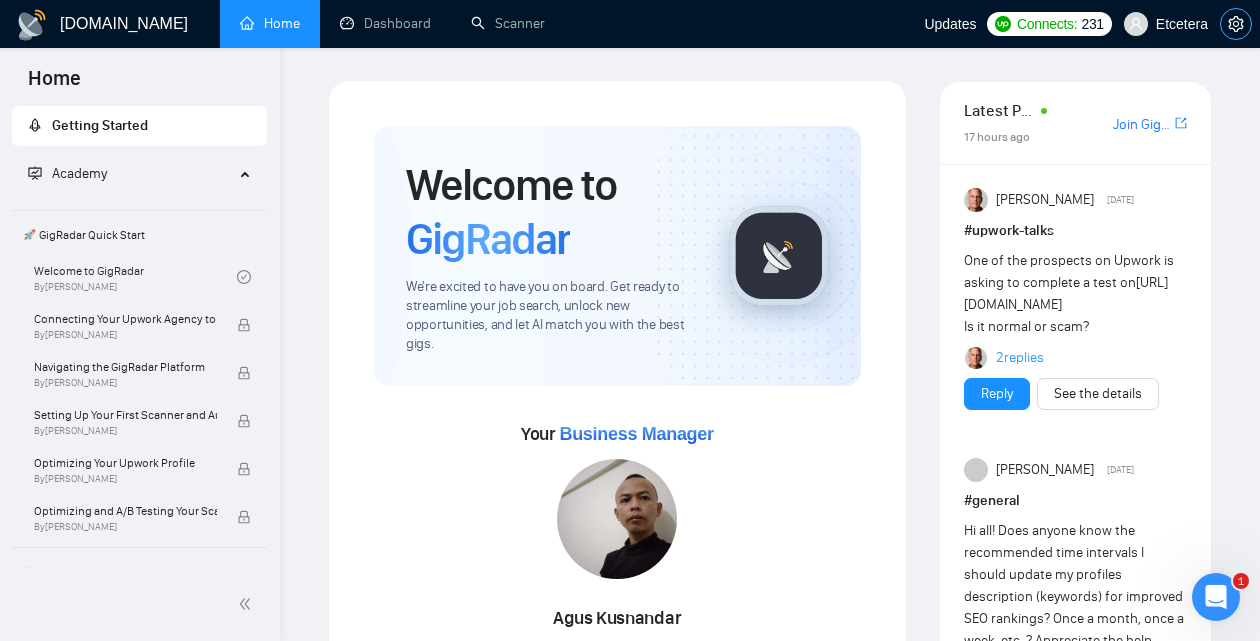 click 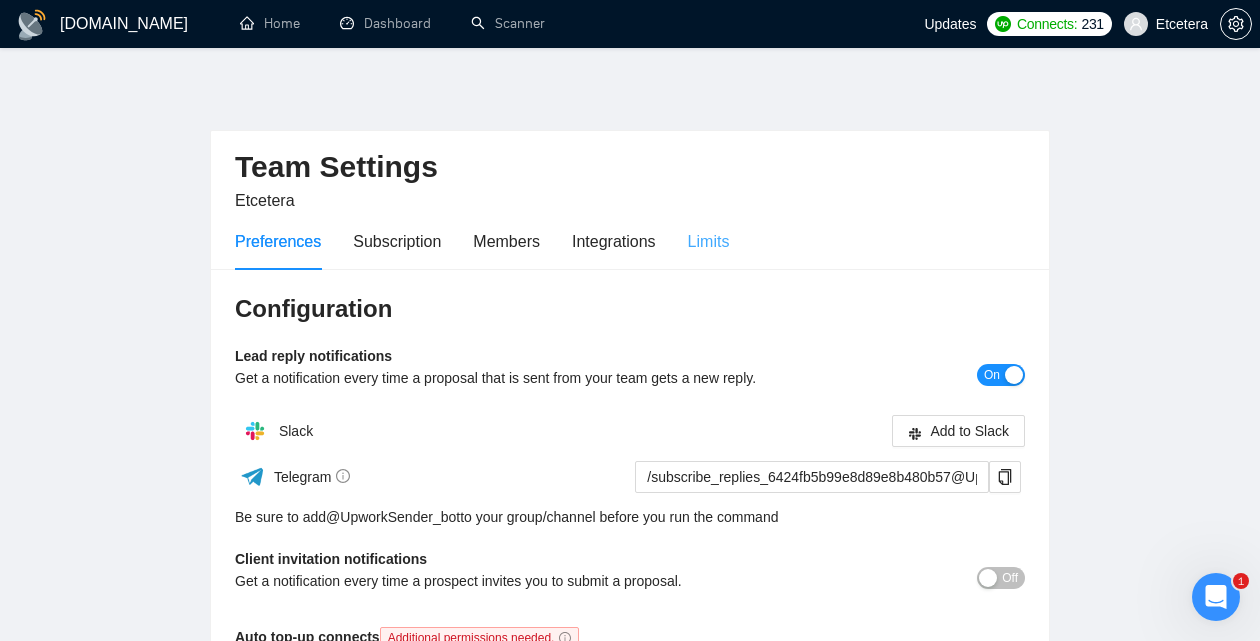 click on "Limits" at bounding box center [709, 241] 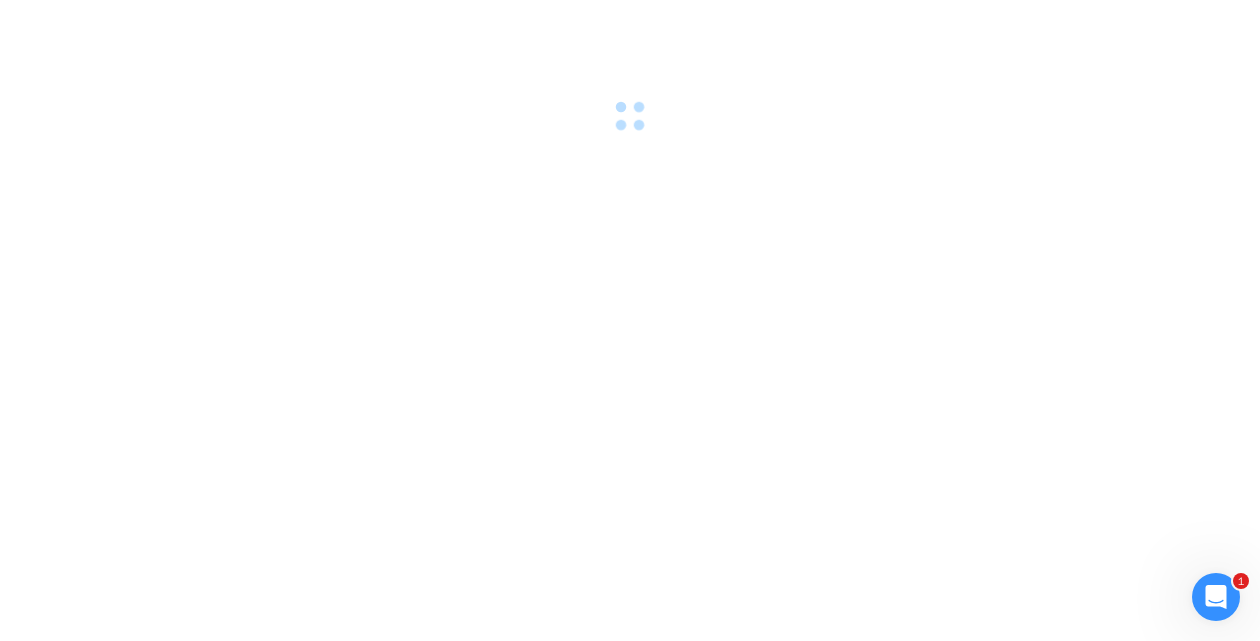 scroll, scrollTop: 0, scrollLeft: 0, axis: both 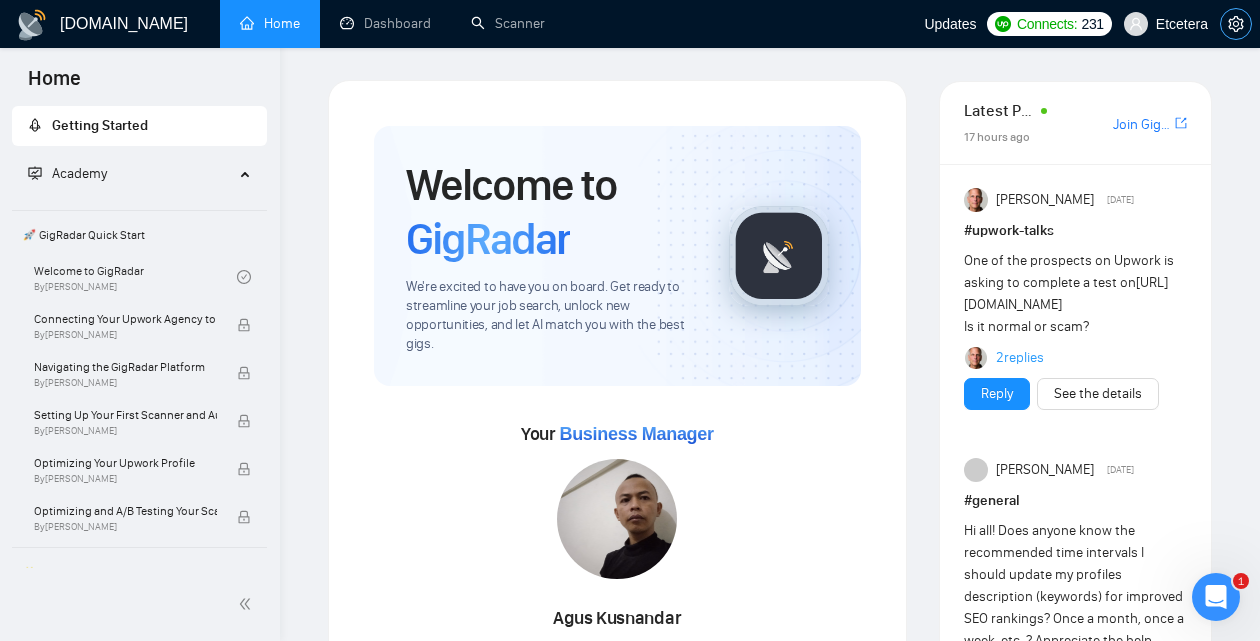 click 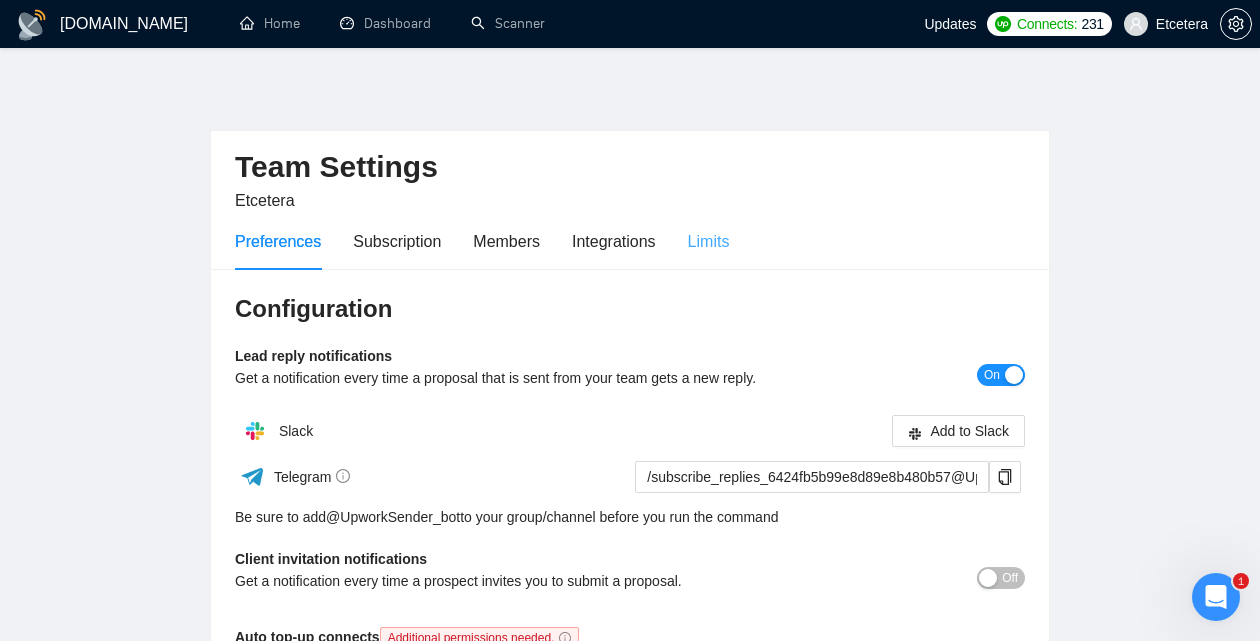 click on "Limits" at bounding box center (709, 241) 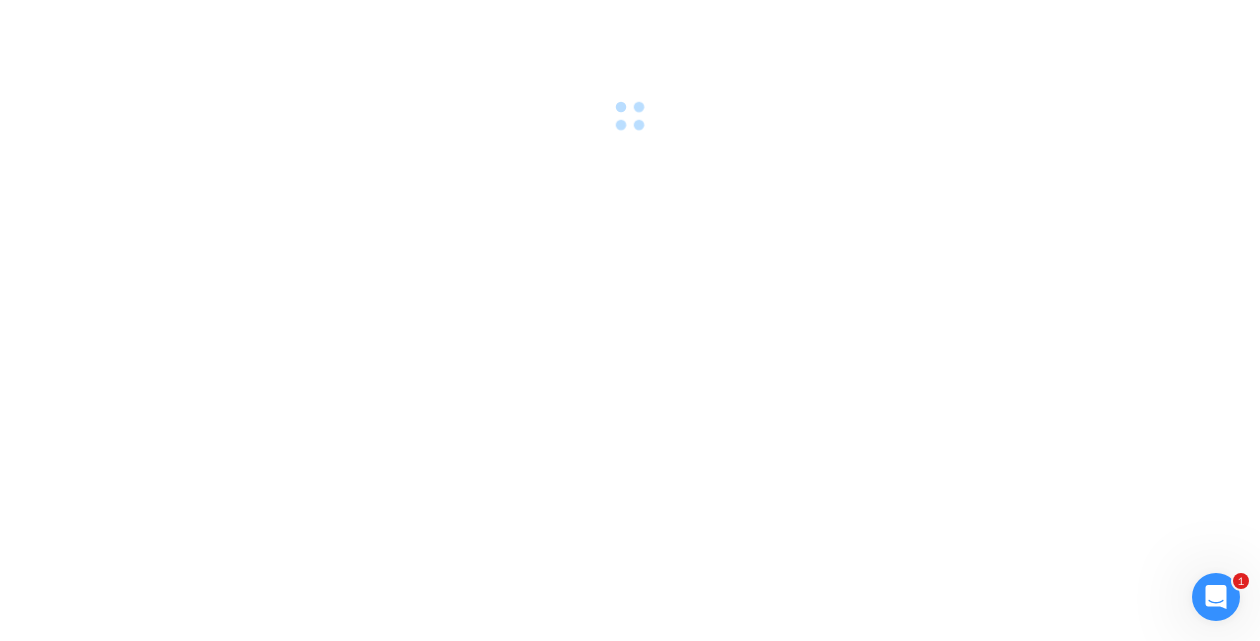 scroll, scrollTop: 0, scrollLeft: 0, axis: both 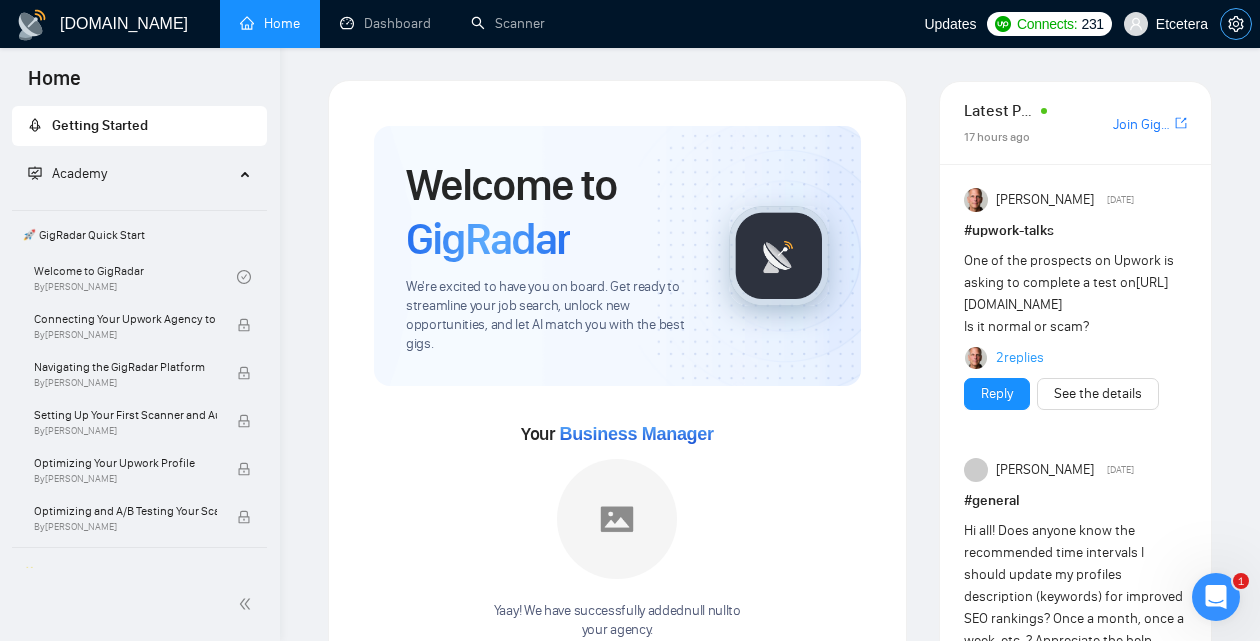 click at bounding box center [1236, 24] 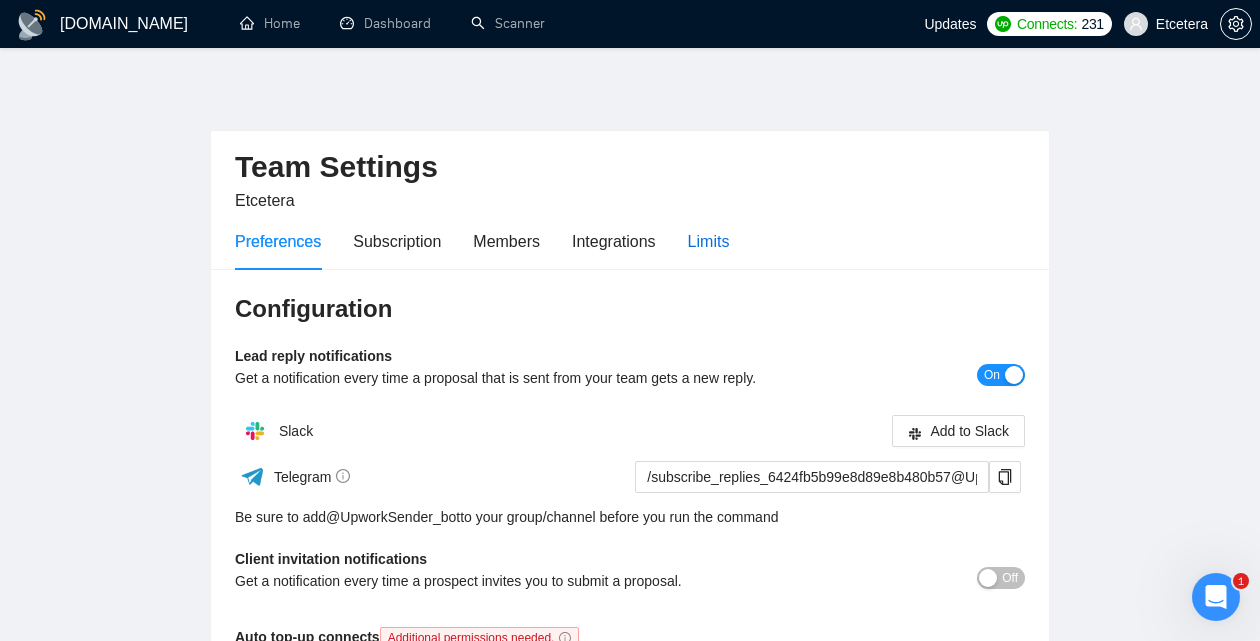 click on "Limits" at bounding box center [709, 241] 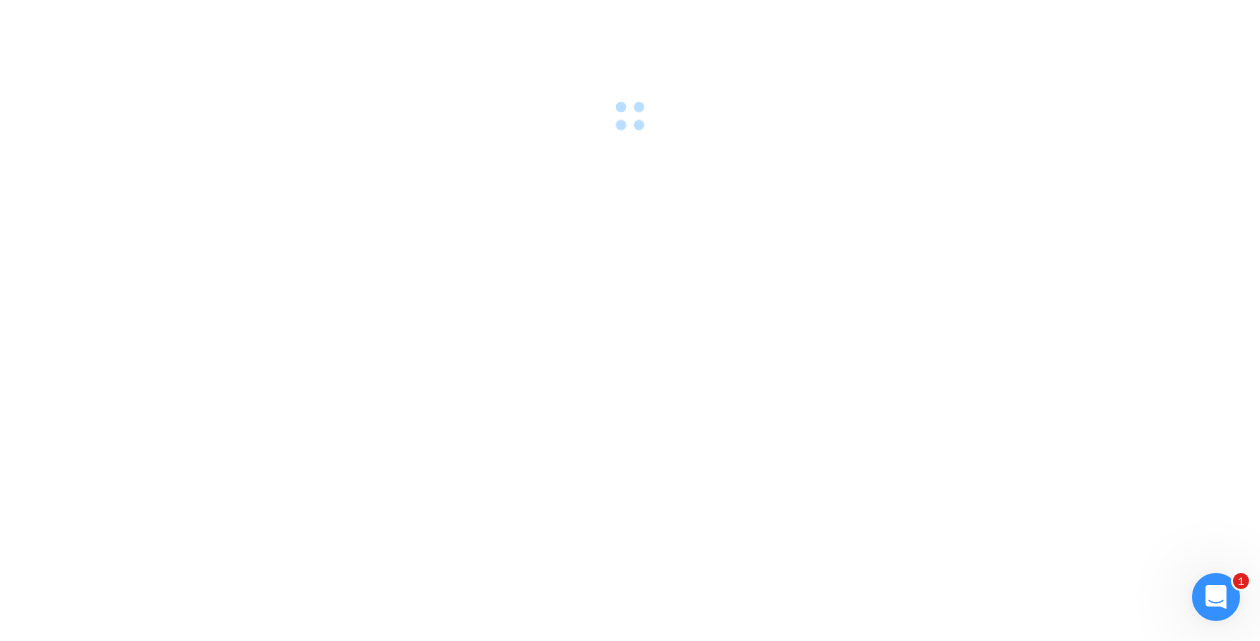 scroll, scrollTop: 0, scrollLeft: 0, axis: both 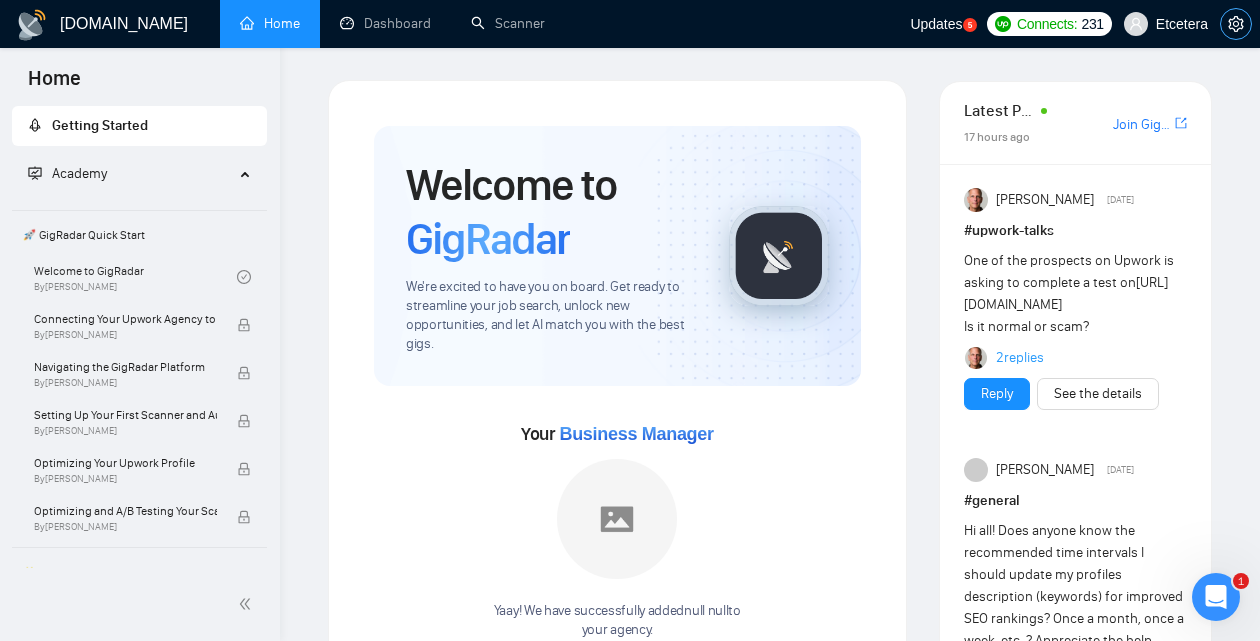 click 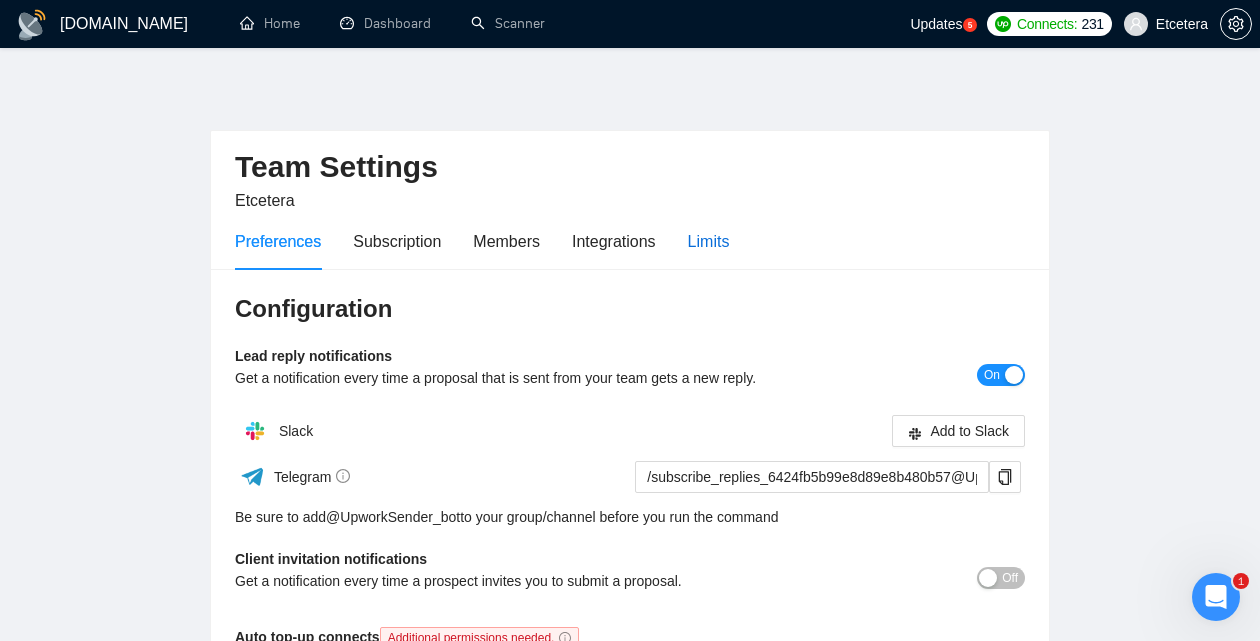 click on "Limits" at bounding box center [709, 241] 